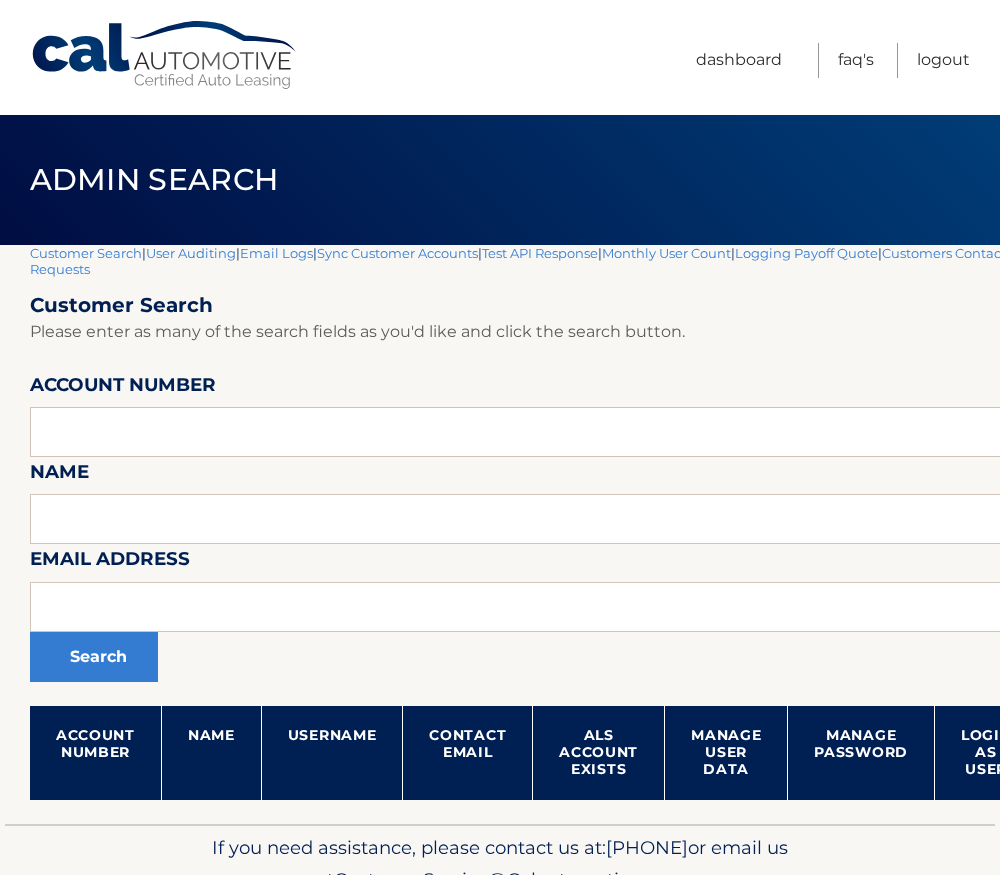 scroll, scrollTop: 0, scrollLeft: 0, axis: both 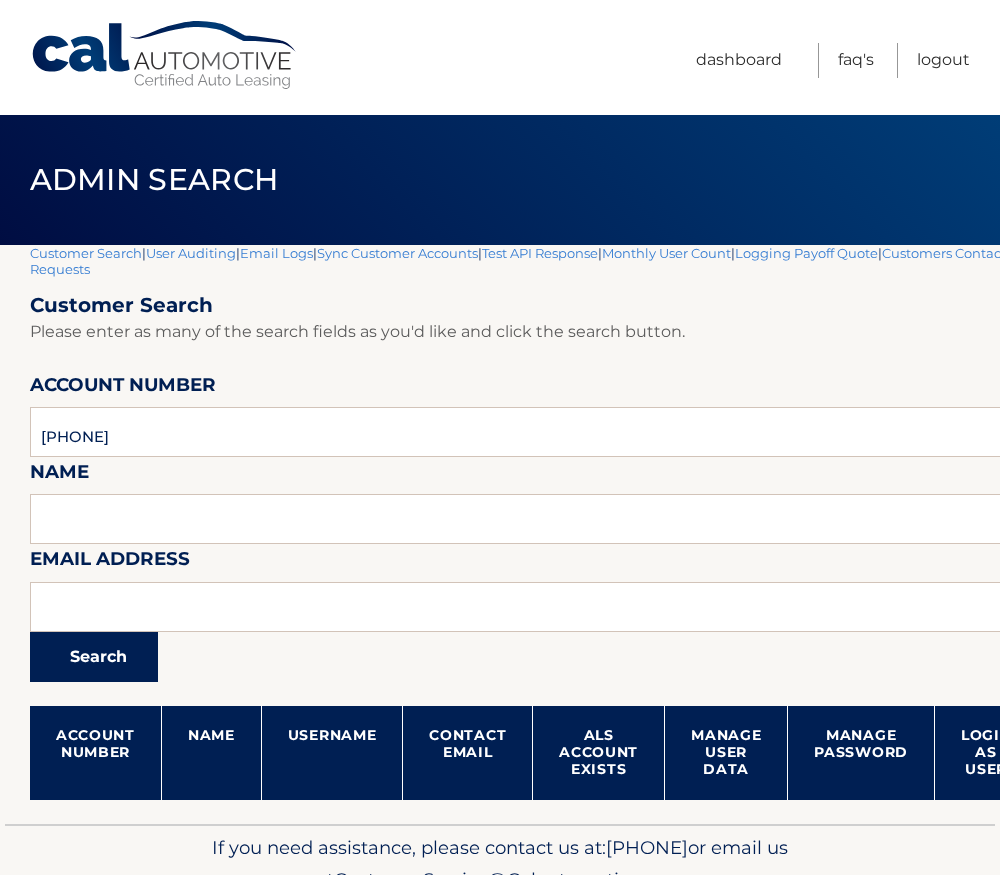 type on "[PHONE]" 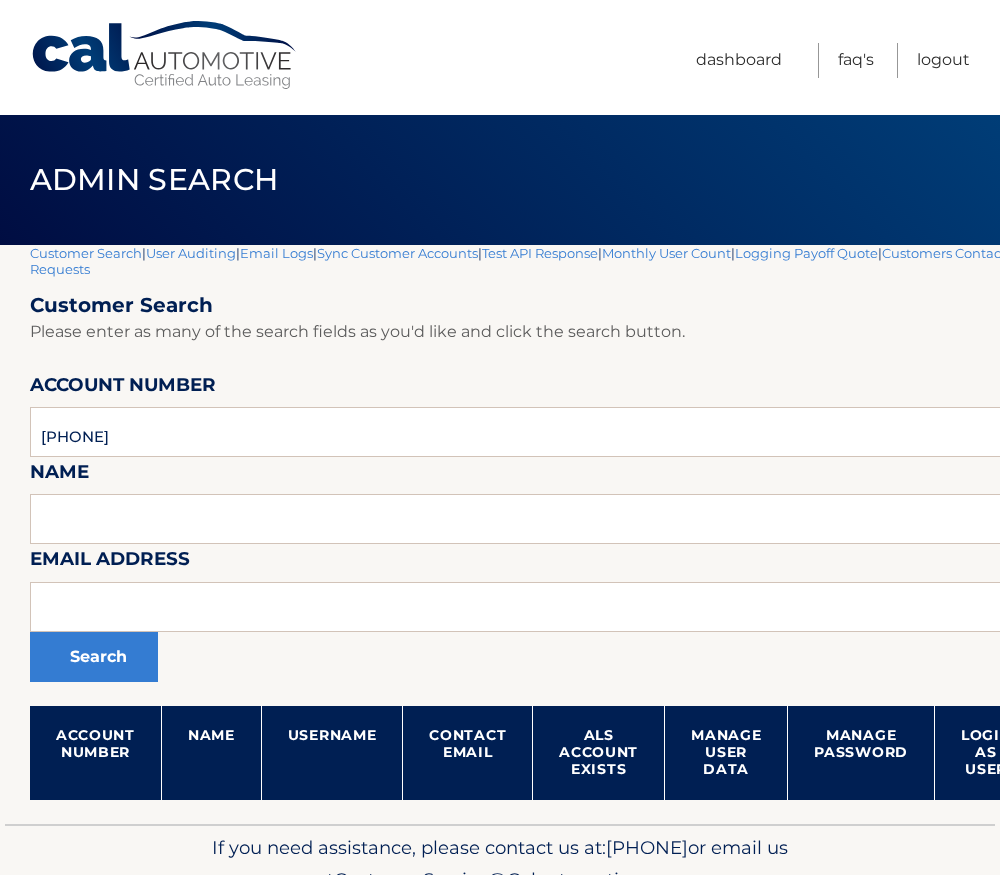 scroll, scrollTop: 0, scrollLeft: 0, axis: both 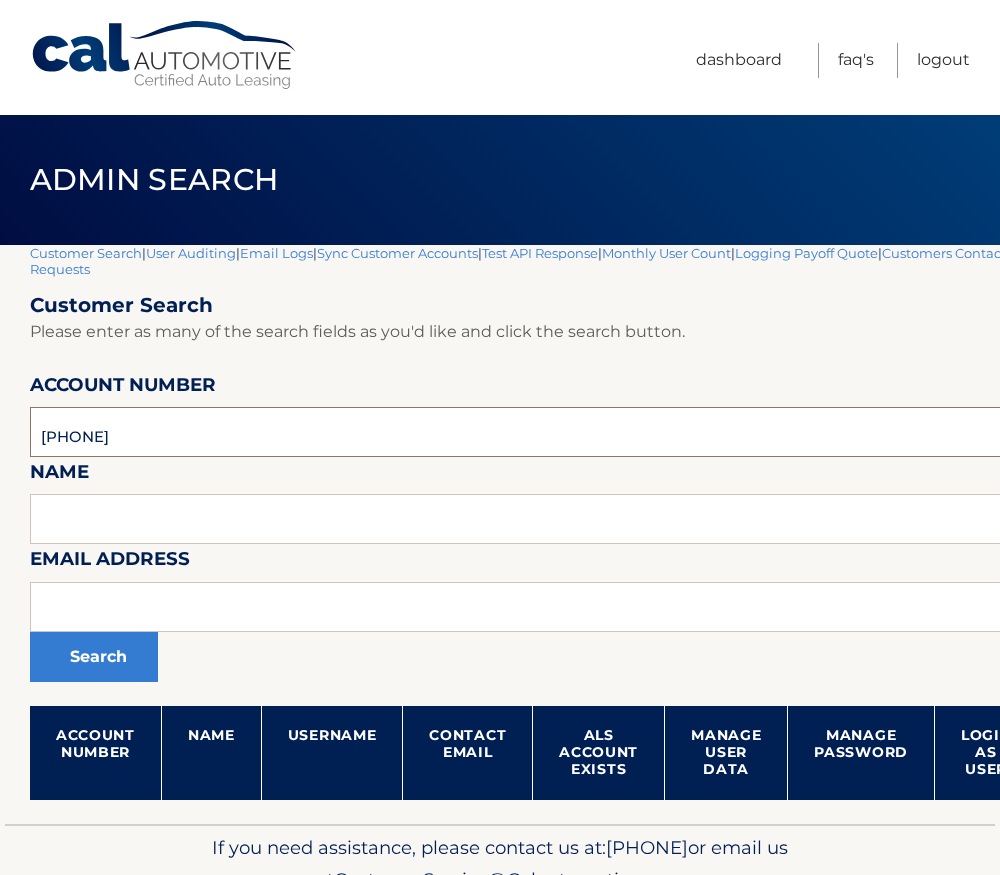 drag, startPoint x: 48, startPoint y: 441, endPoint x: 27, endPoint y: 440, distance: 21.023796 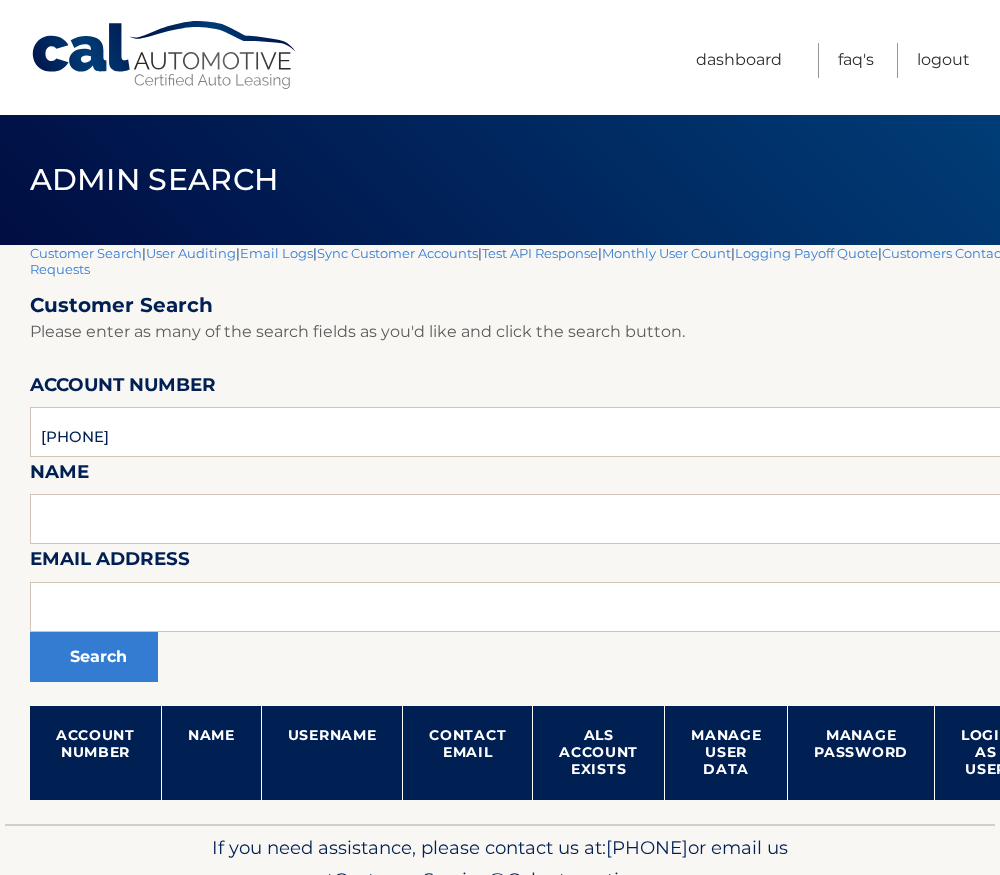 scroll, scrollTop: 0, scrollLeft: 0, axis: both 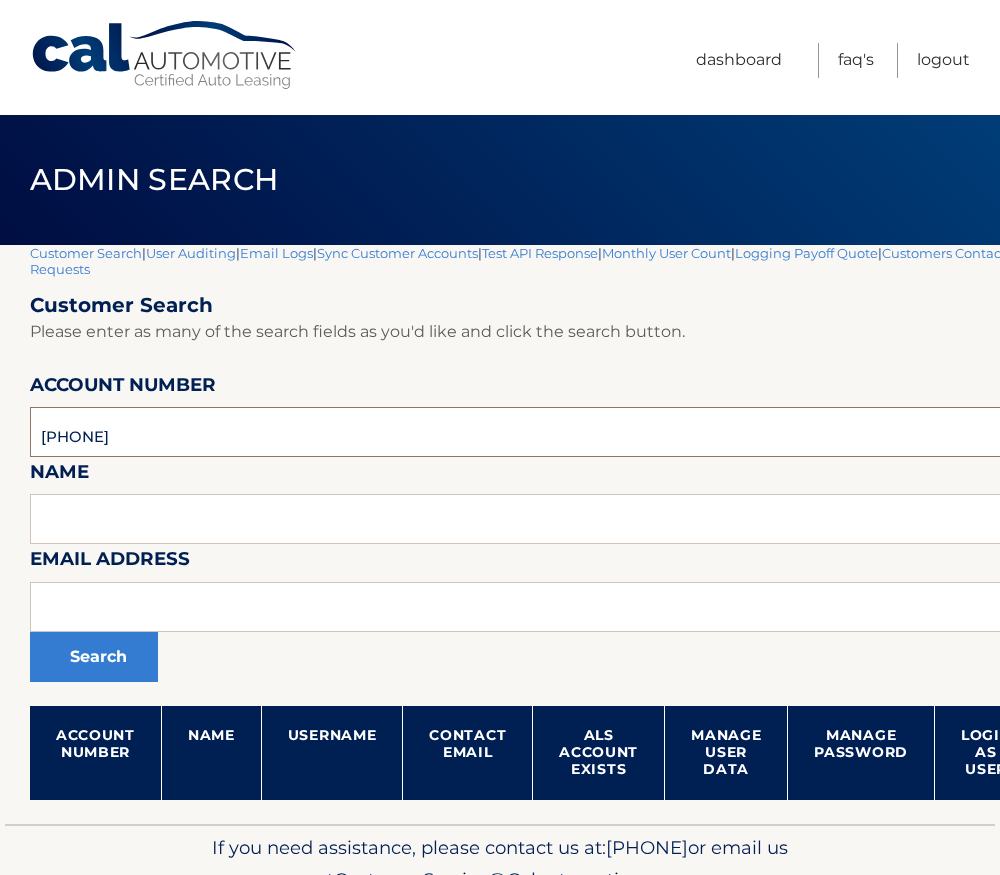 drag, startPoint x: 169, startPoint y: 441, endPoint x: -49, endPoint y: 437, distance: 218.0367 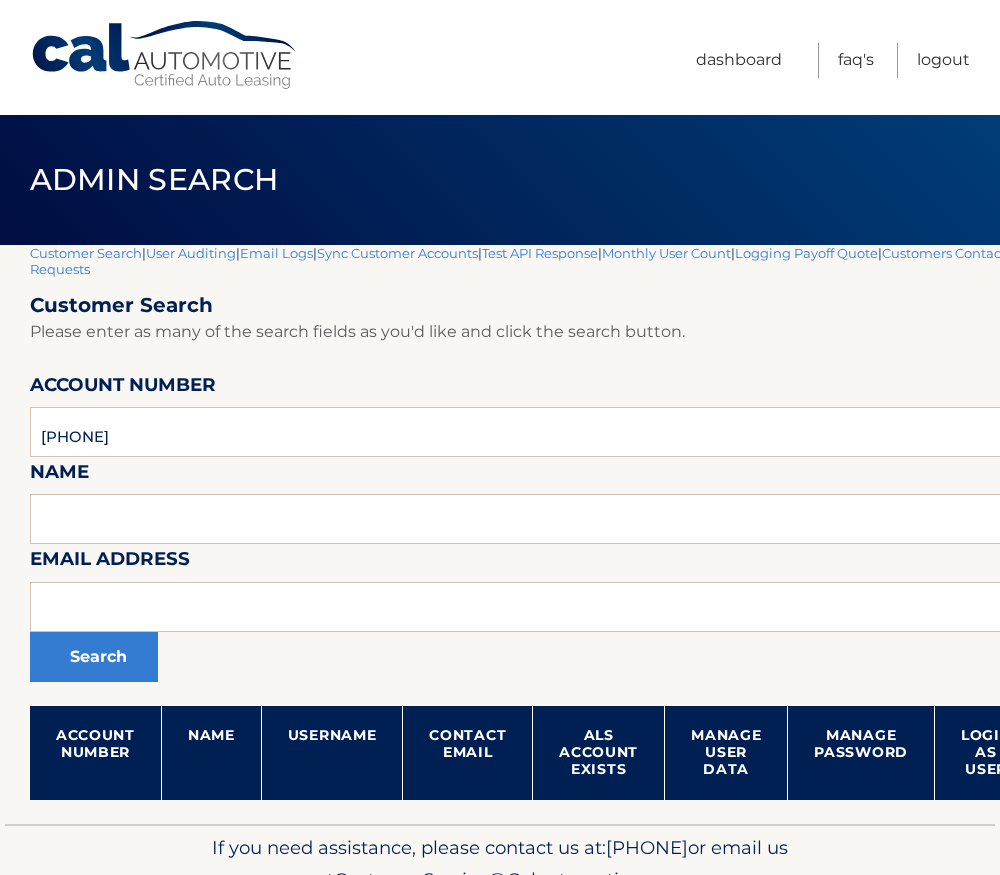 scroll, scrollTop: 0, scrollLeft: 0, axis: both 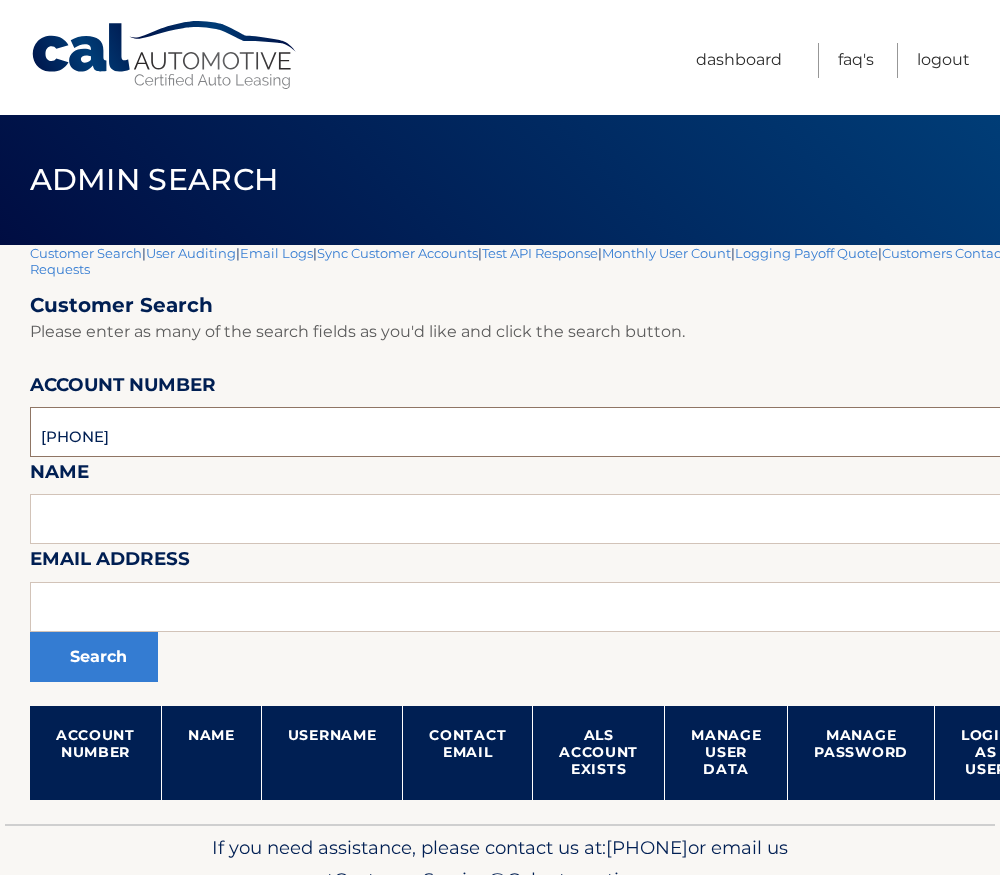 drag, startPoint x: 214, startPoint y: 433, endPoint x: -104, endPoint y: 436, distance: 318.01416 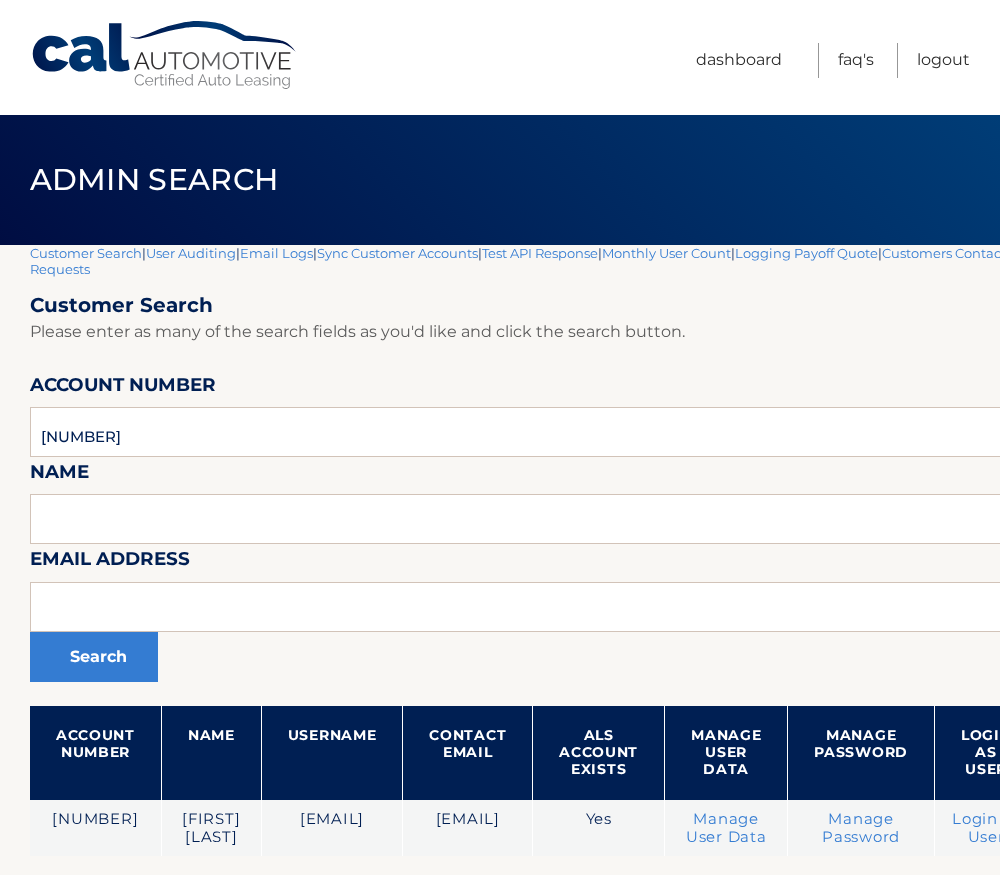 scroll, scrollTop: 0, scrollLeft: 0, axis: both 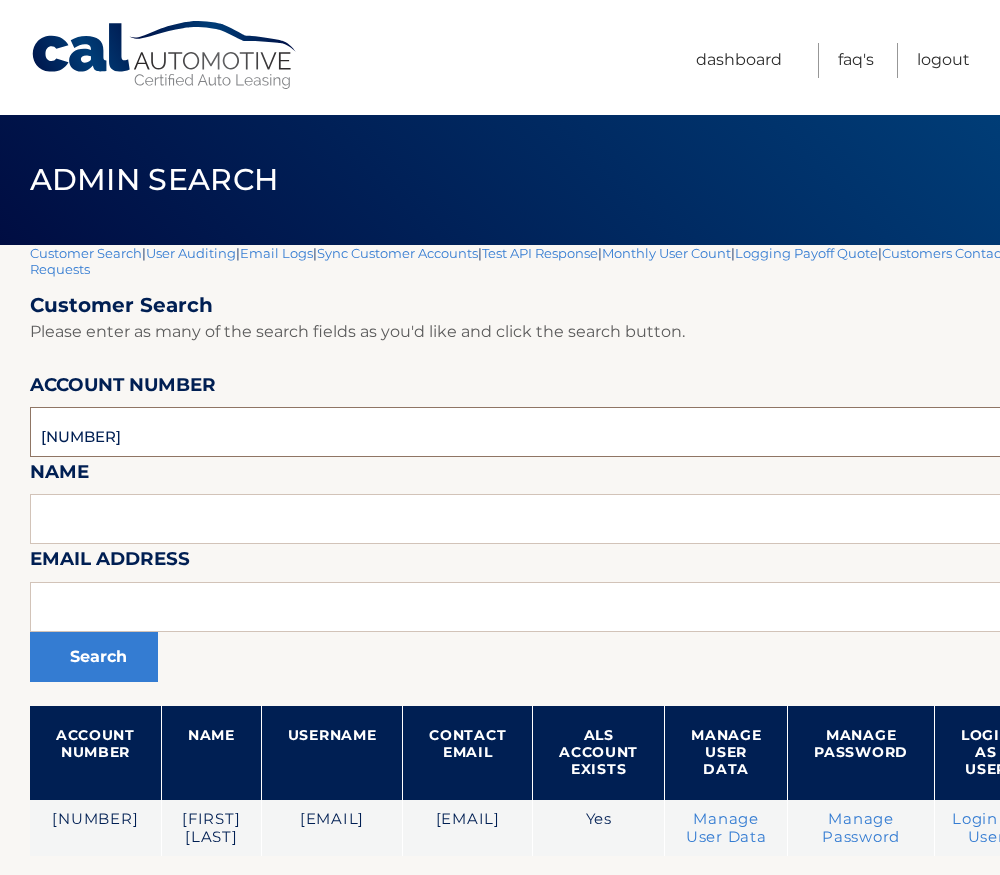 click on "44455937073" at bounding box center [590, 432] 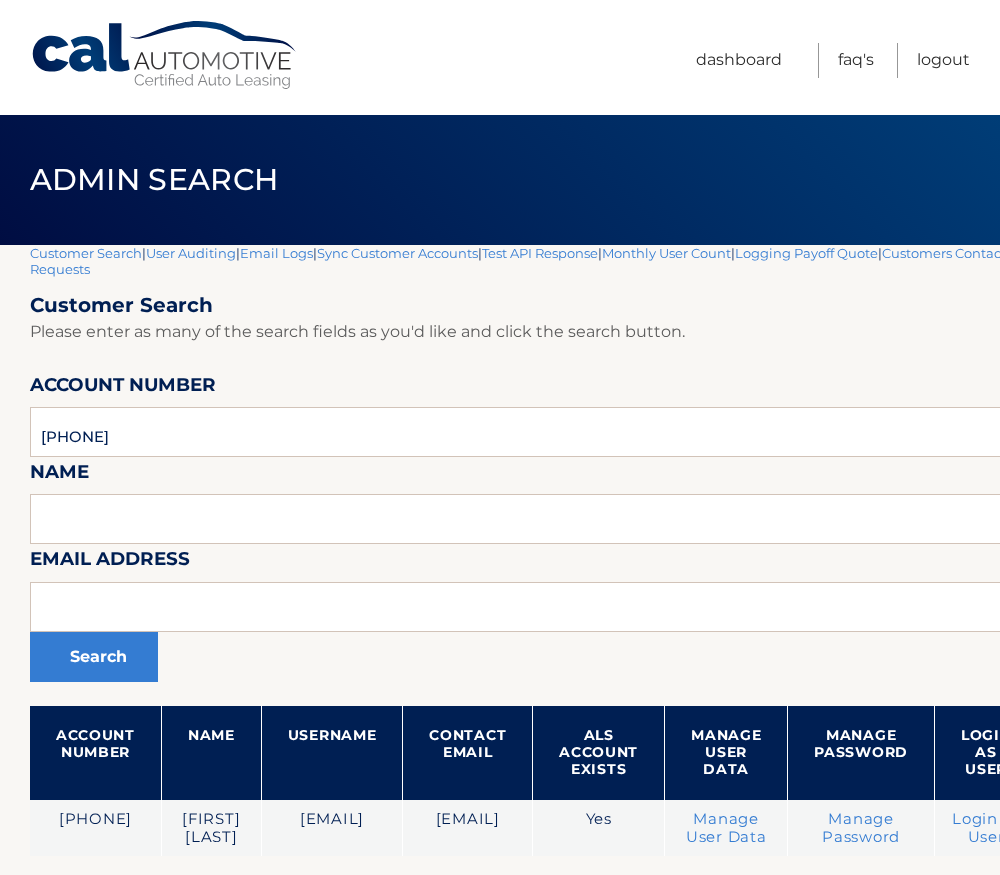 scroll, scrollTop: 0, scrollLeft: 0, axis: both 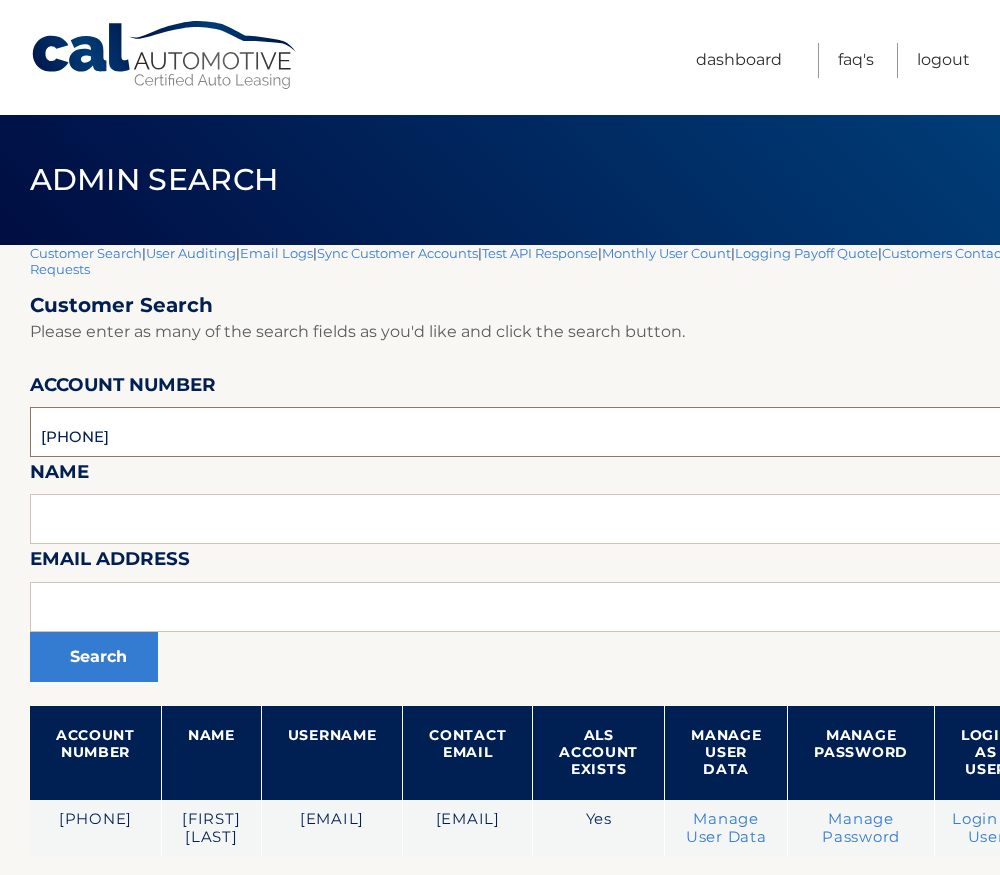 click on "44455950328" at bounding box center (590, 432) 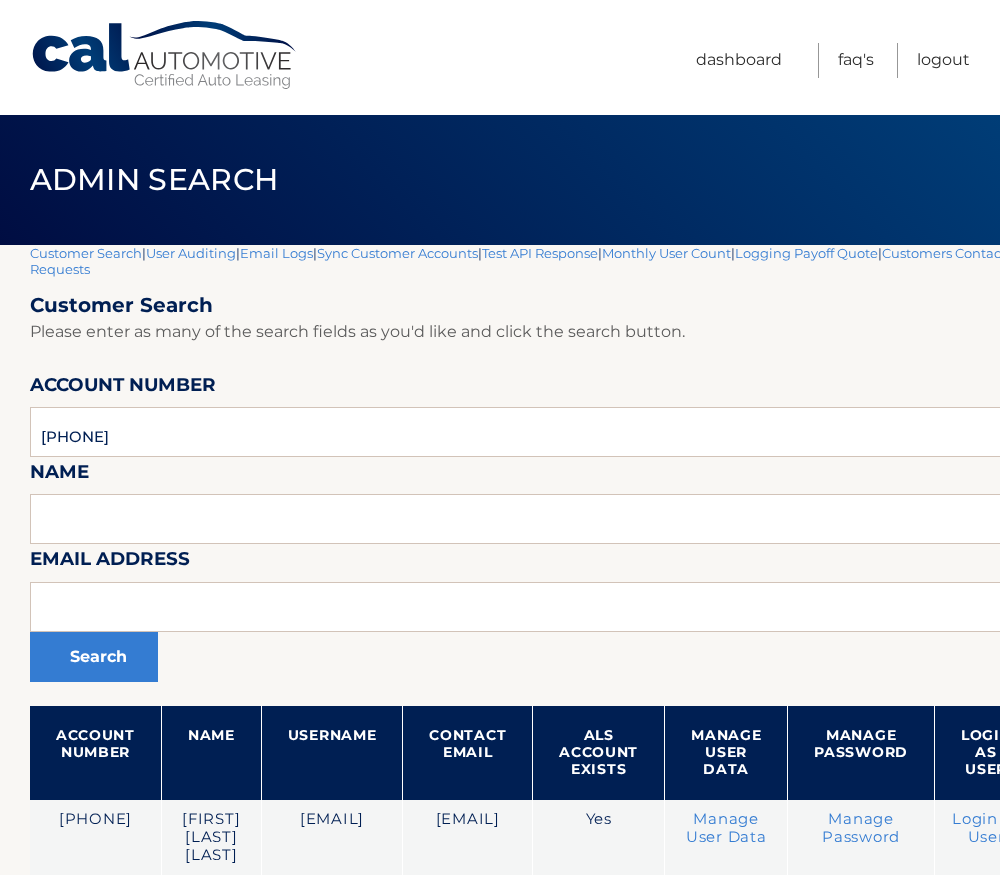 scroll, scrollTop: 0, scrollLeft: 0, axis: both 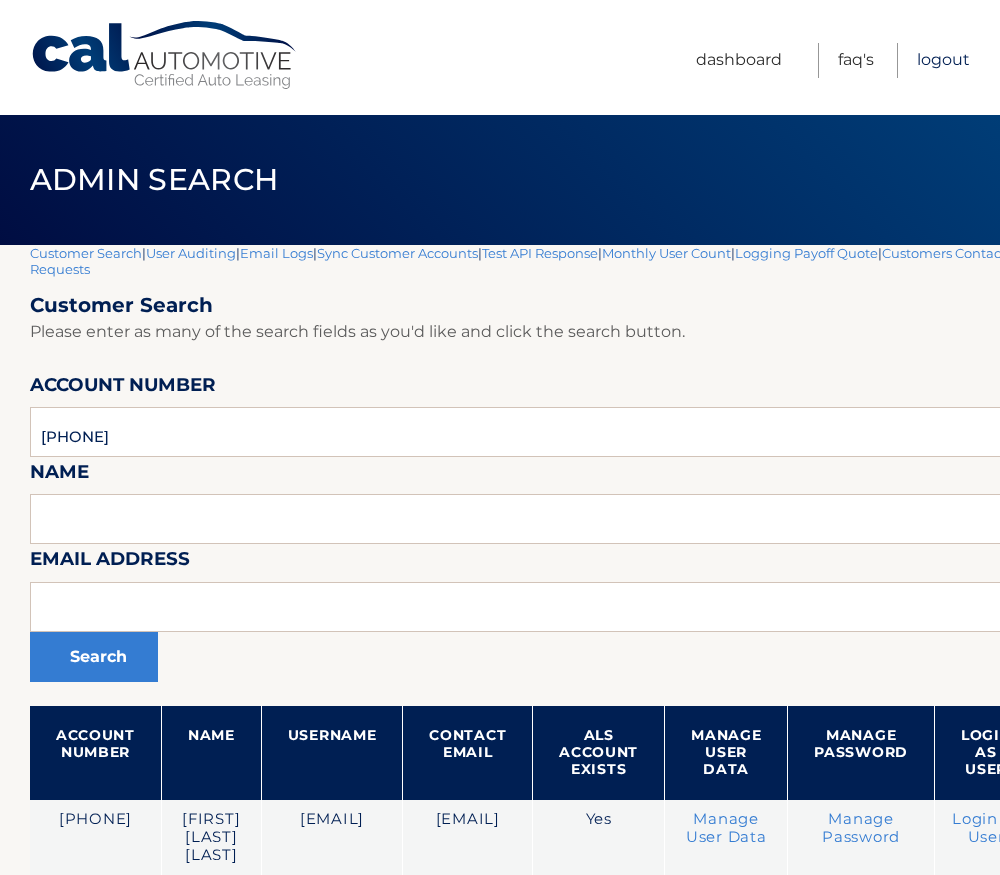 click on "Logout" at bounding box center (943, 60) 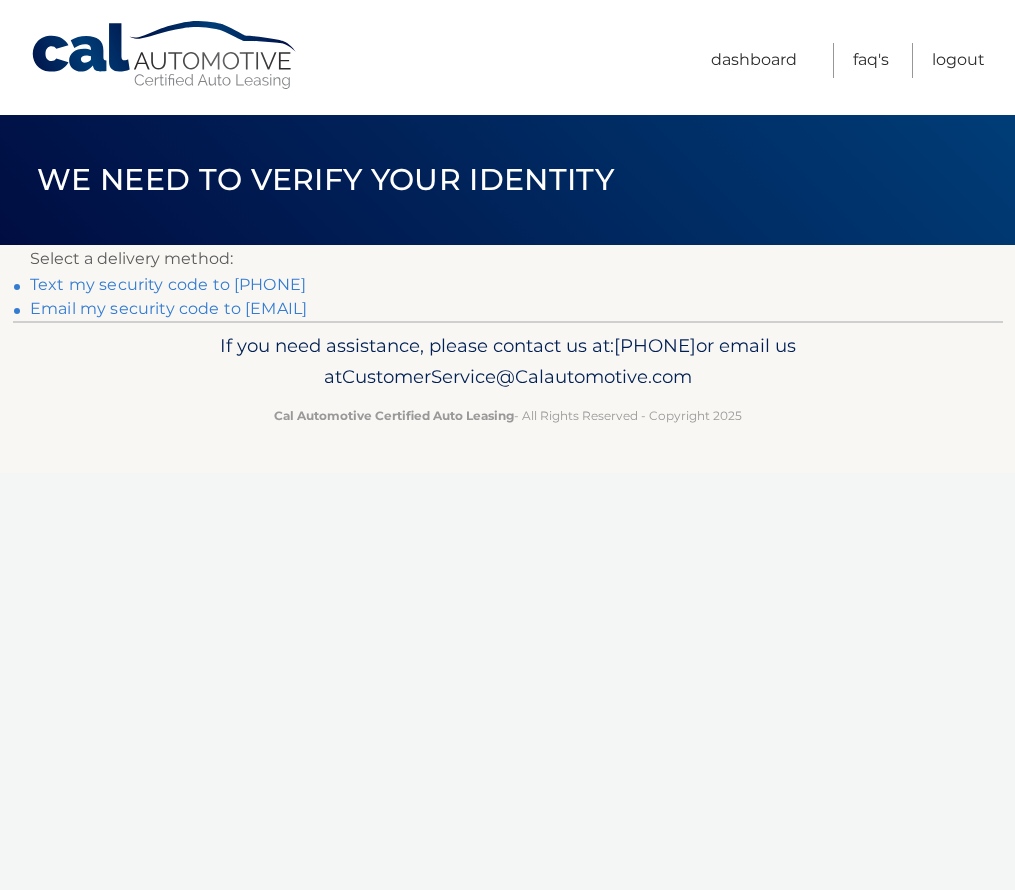 scroll, scrollTop: 0, scrollLeft: 0, axis: both 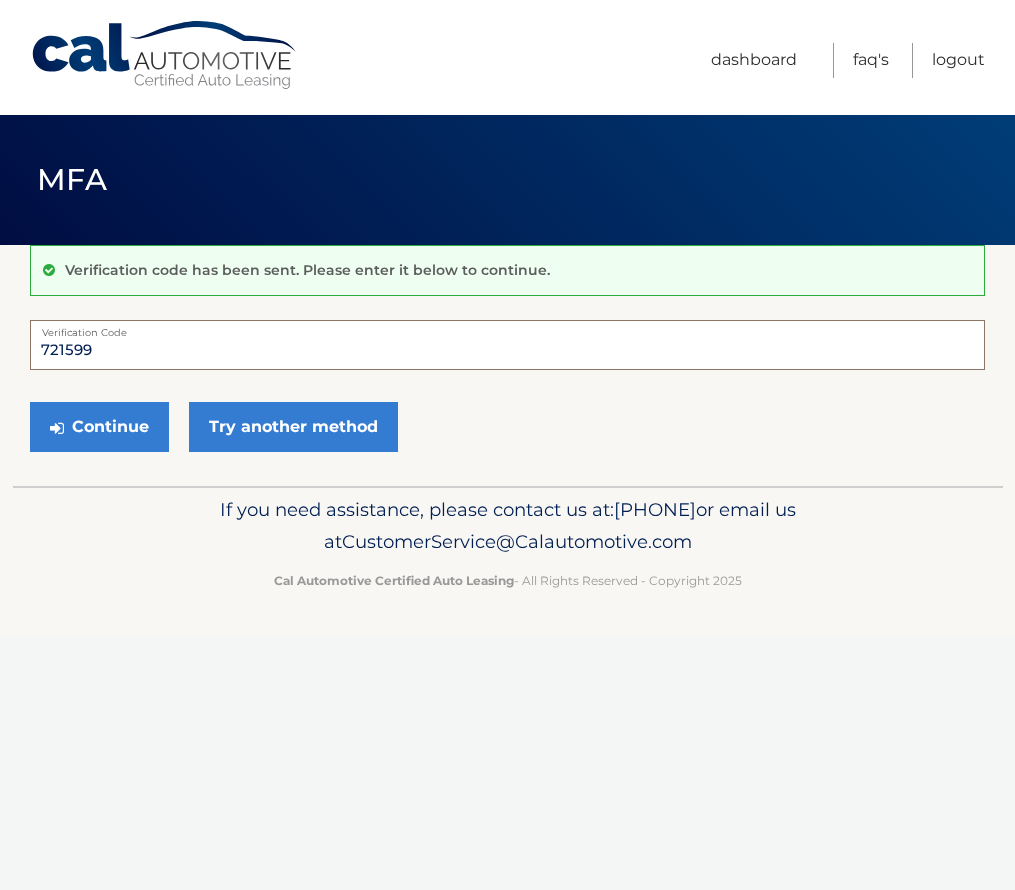 click on "721599" at bounding box center (507, 345) 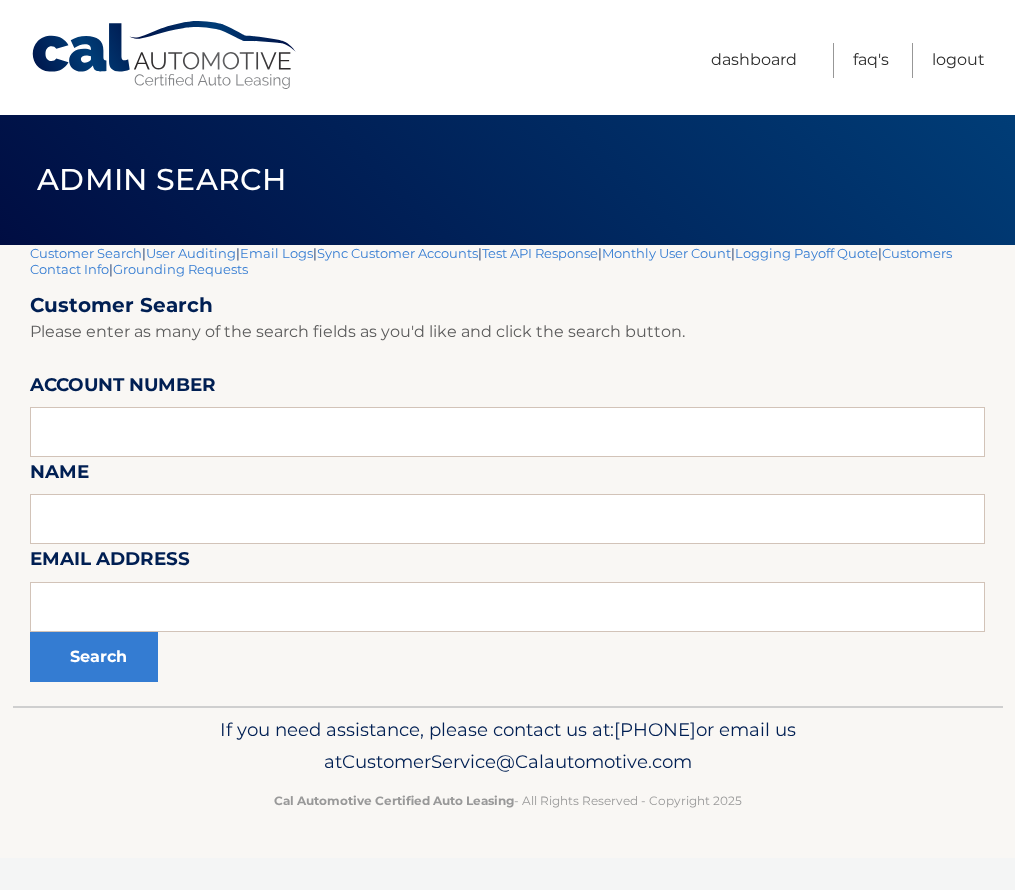 scroll, scrollTop: 0, scrollLeft: 0, axis: both 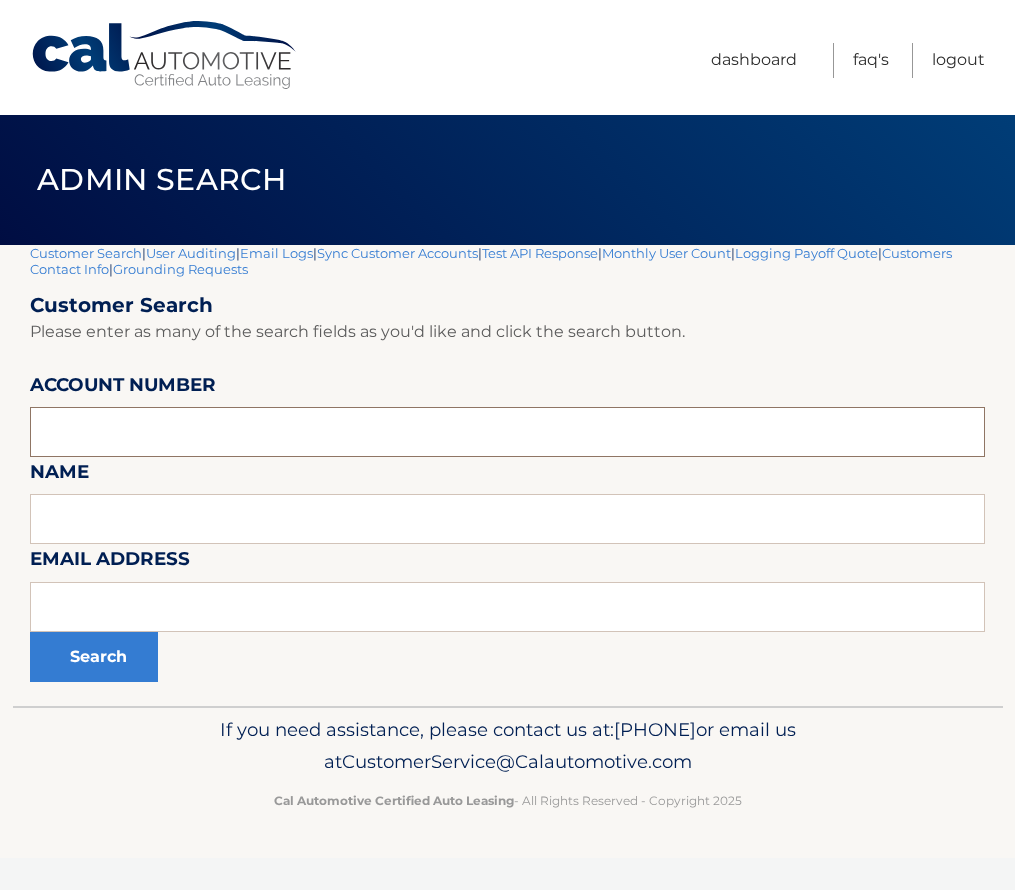 paste on "44455635299" 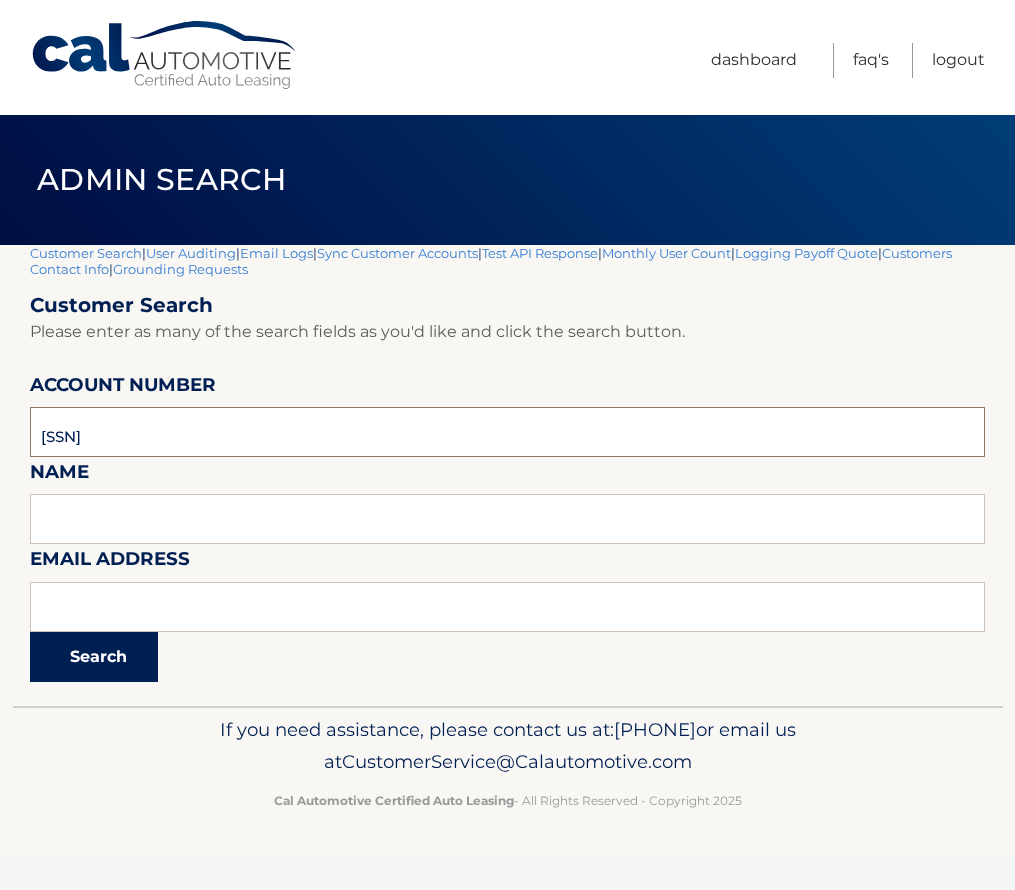 type on "44455635299" 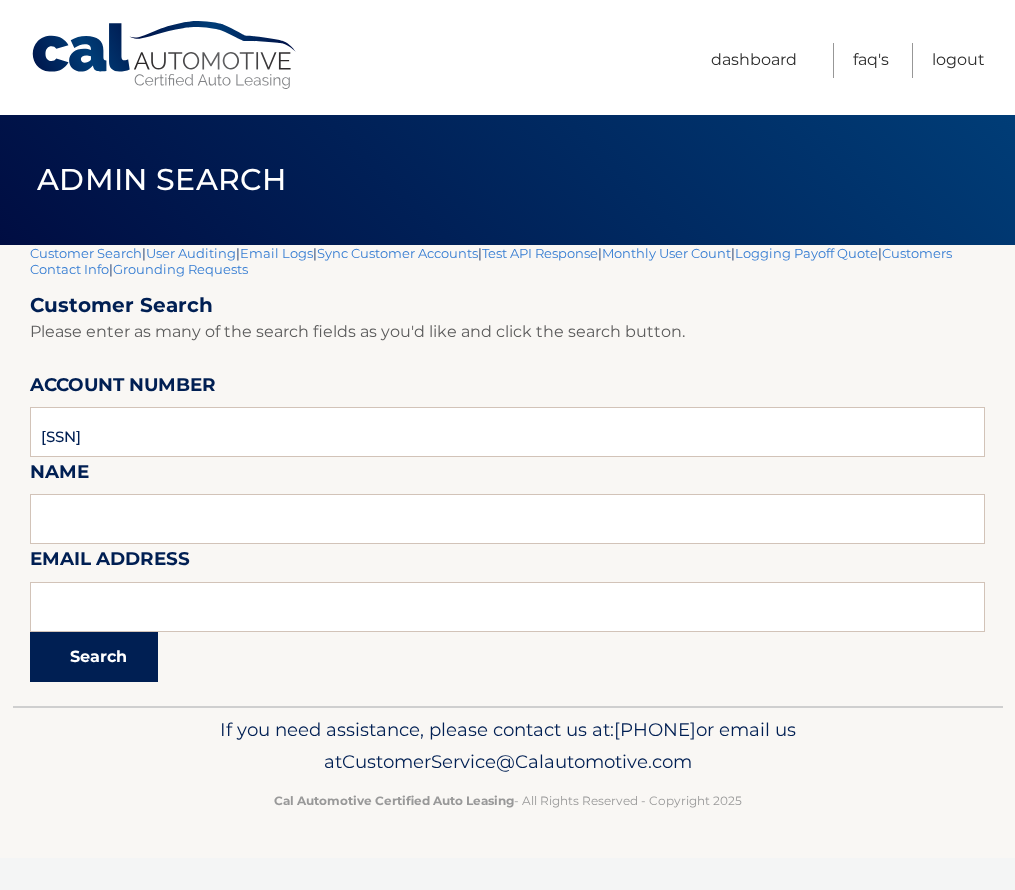 click on "Search" at bounding box center [94, 657] 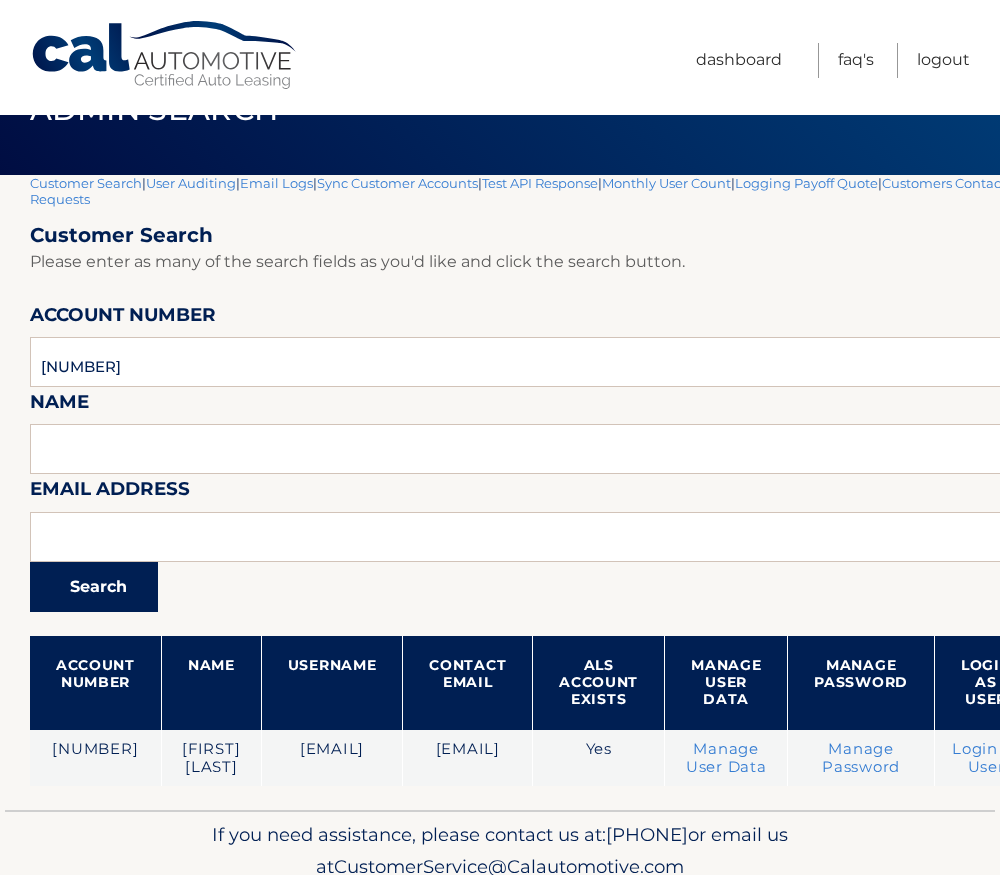 scroll, scrollTop: 141, scrollLeft: 0, axis: vertical 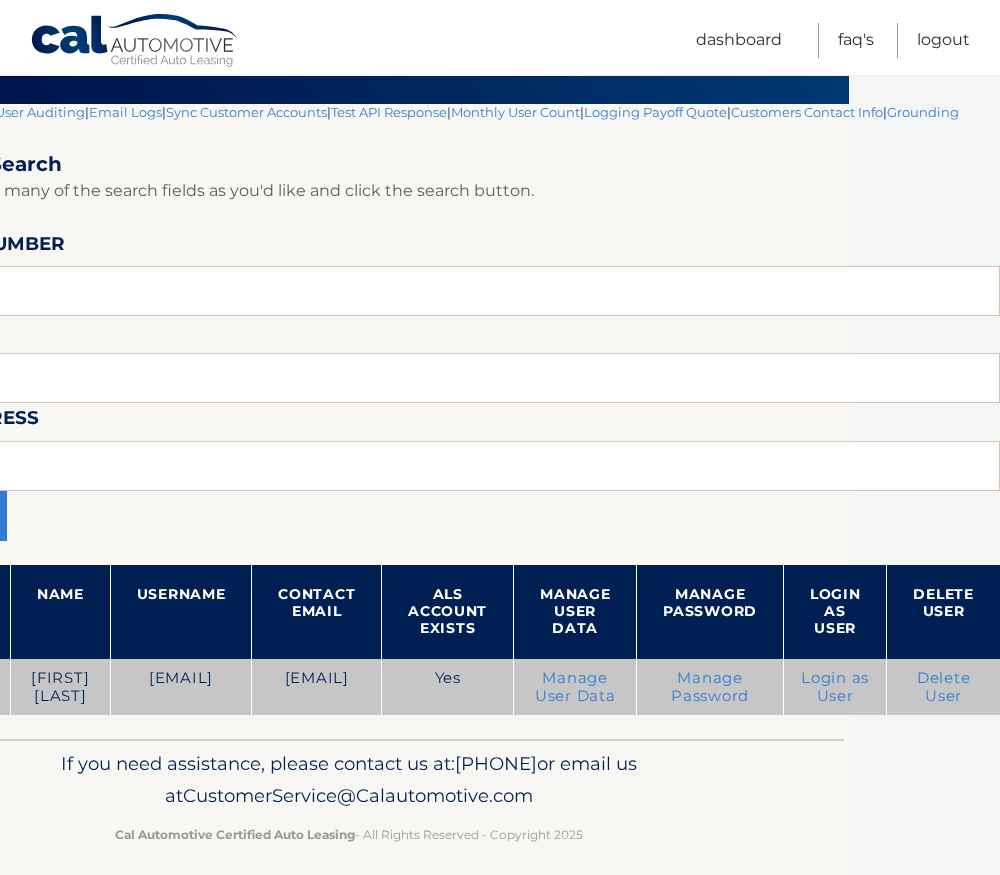 click on "Login as User" at bounding box center [835, 687] 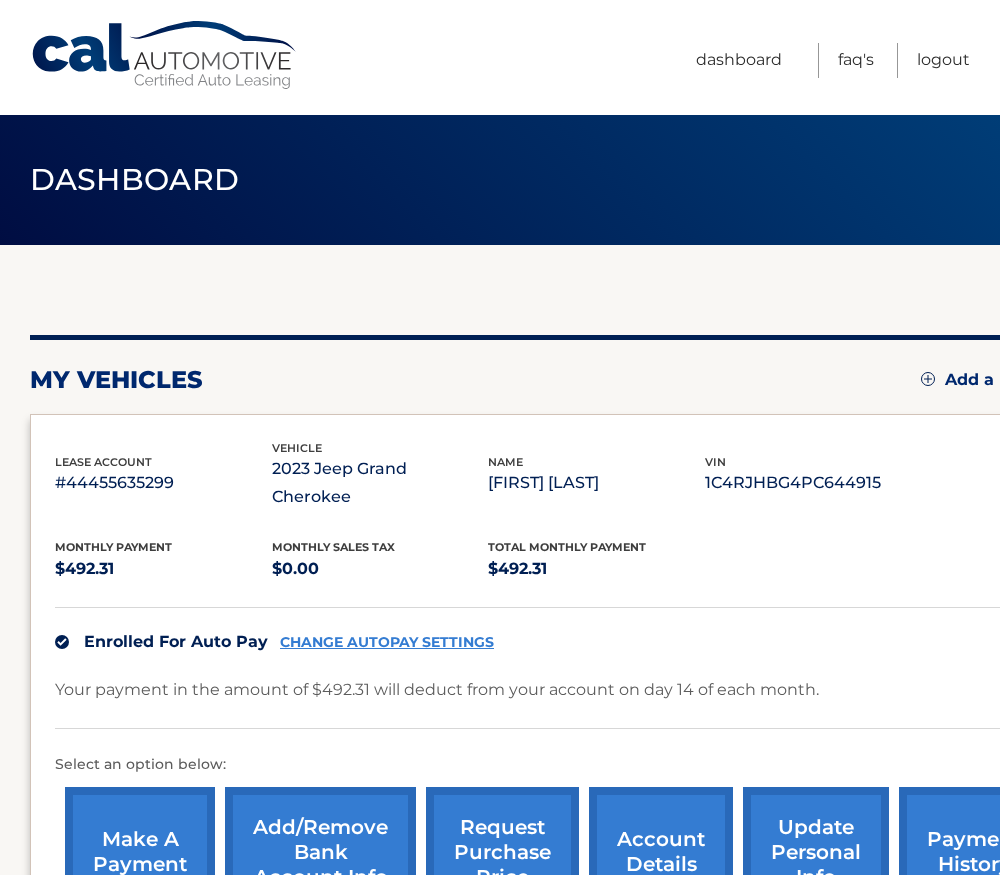 scroll, scrollTop: 289, scrollLeft: 0, axis: vertical 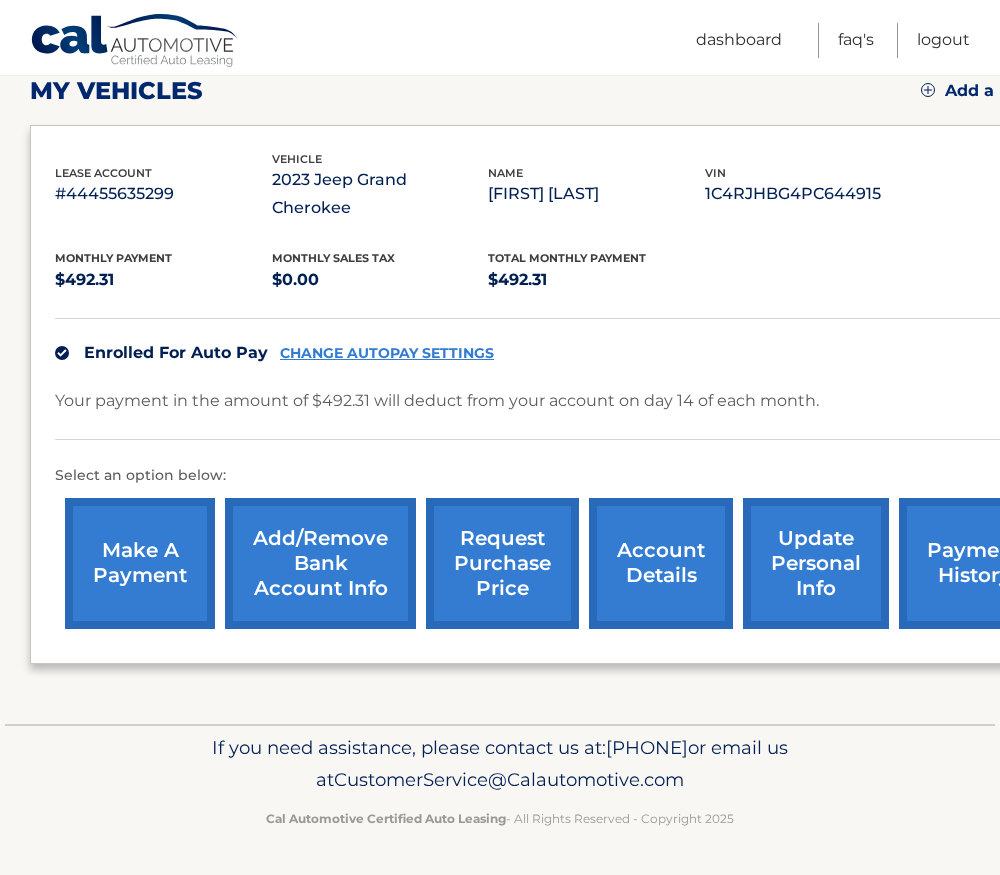 click on "Add/Remove bank account info" at bounding box center (320, 563) 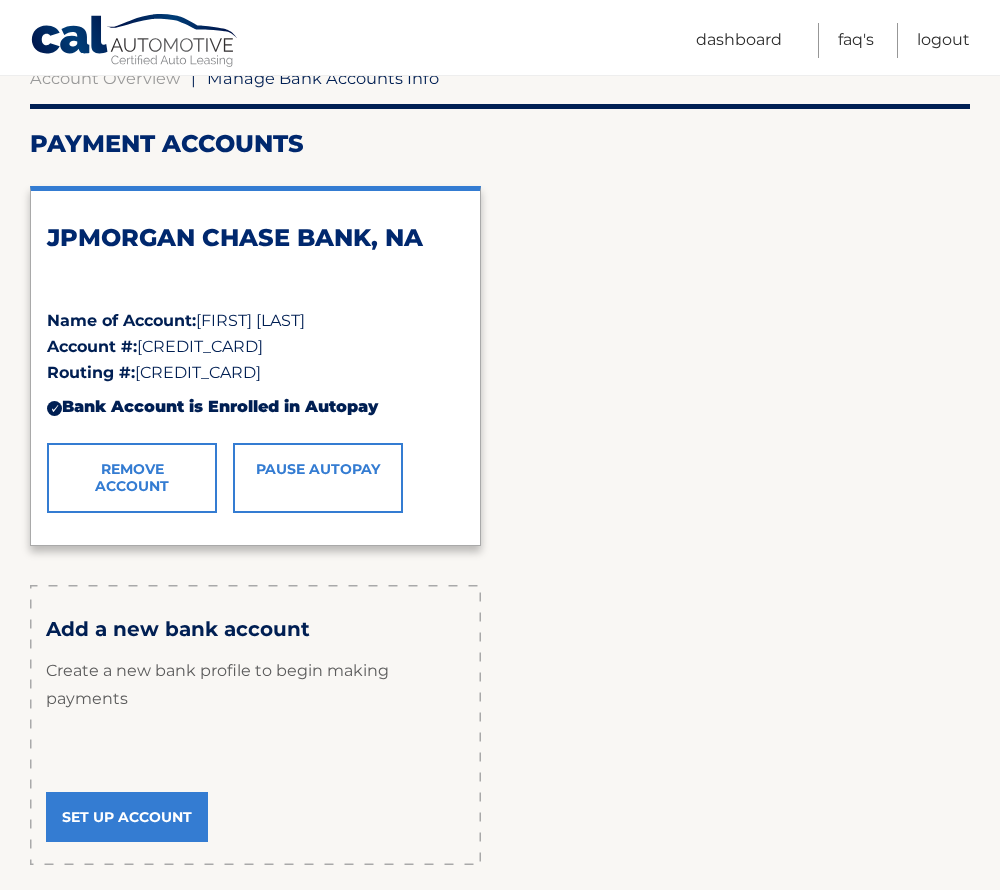 scroll, scrollTop: 0, scrollLeft: 0, axis: both 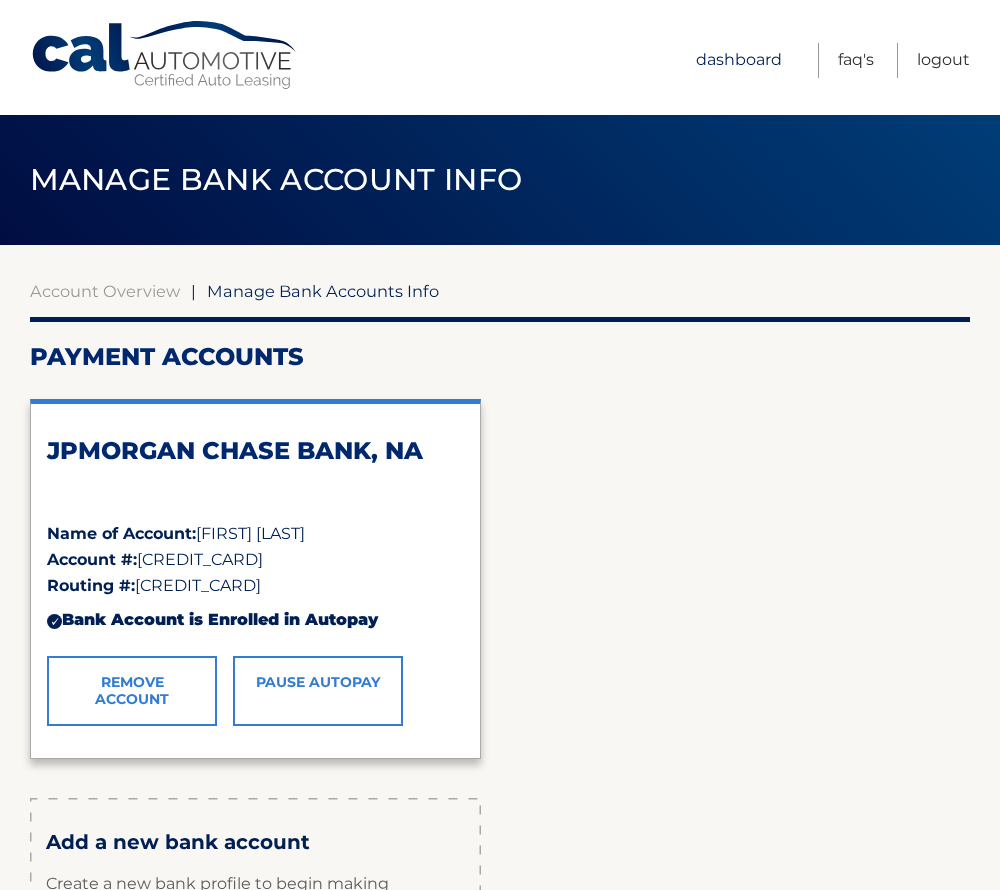 click on "Dashboard" at bounding box center (739, 60) 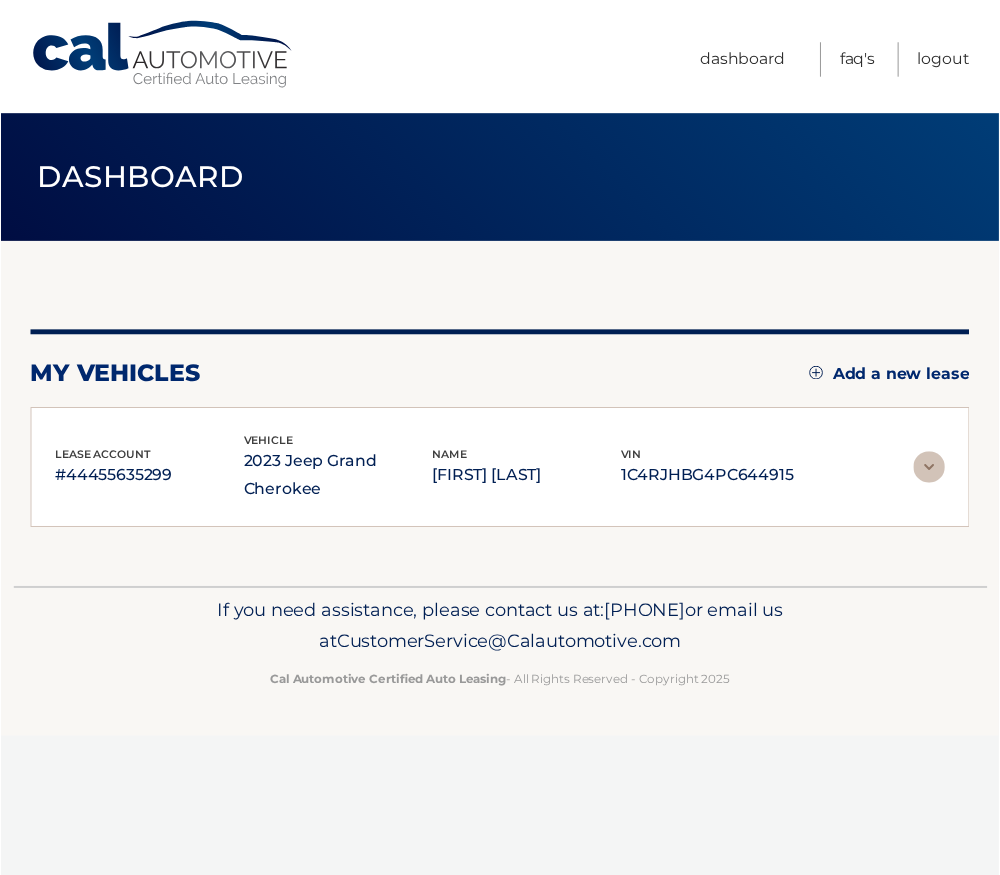 scroll, scrollTop: 0, scrollLeft: 0, axis: both 